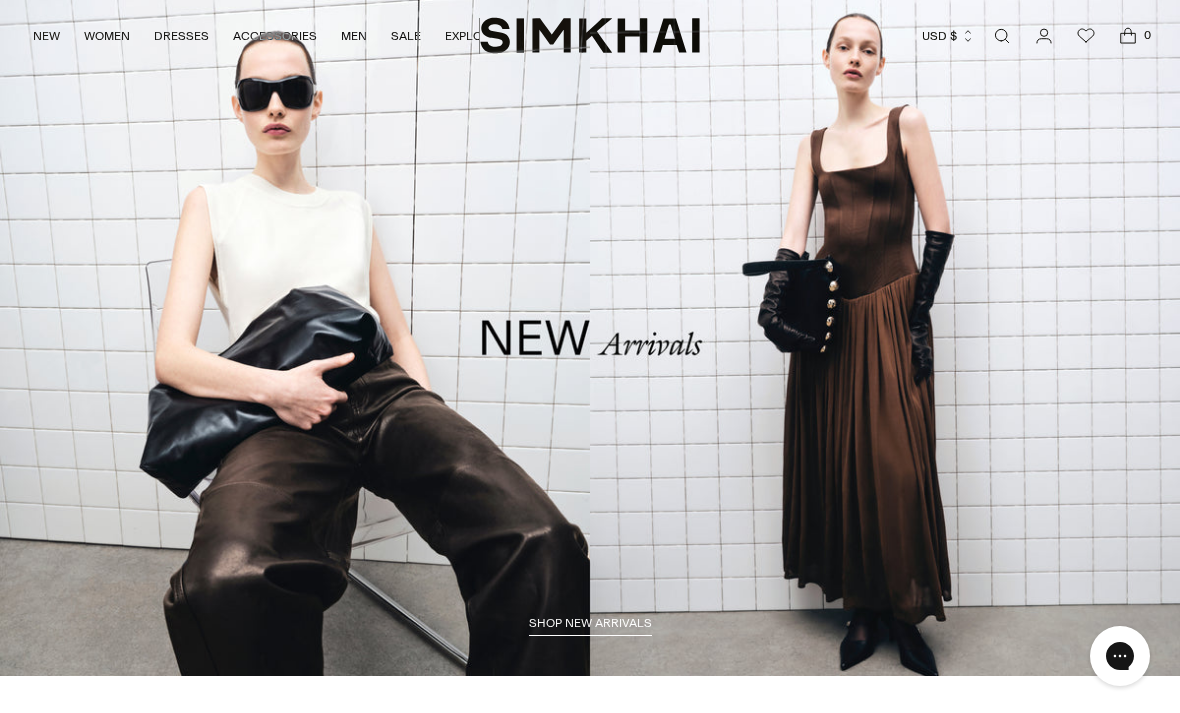 scroll, scrollTop: 0, scrollLeft: 0, axis: both 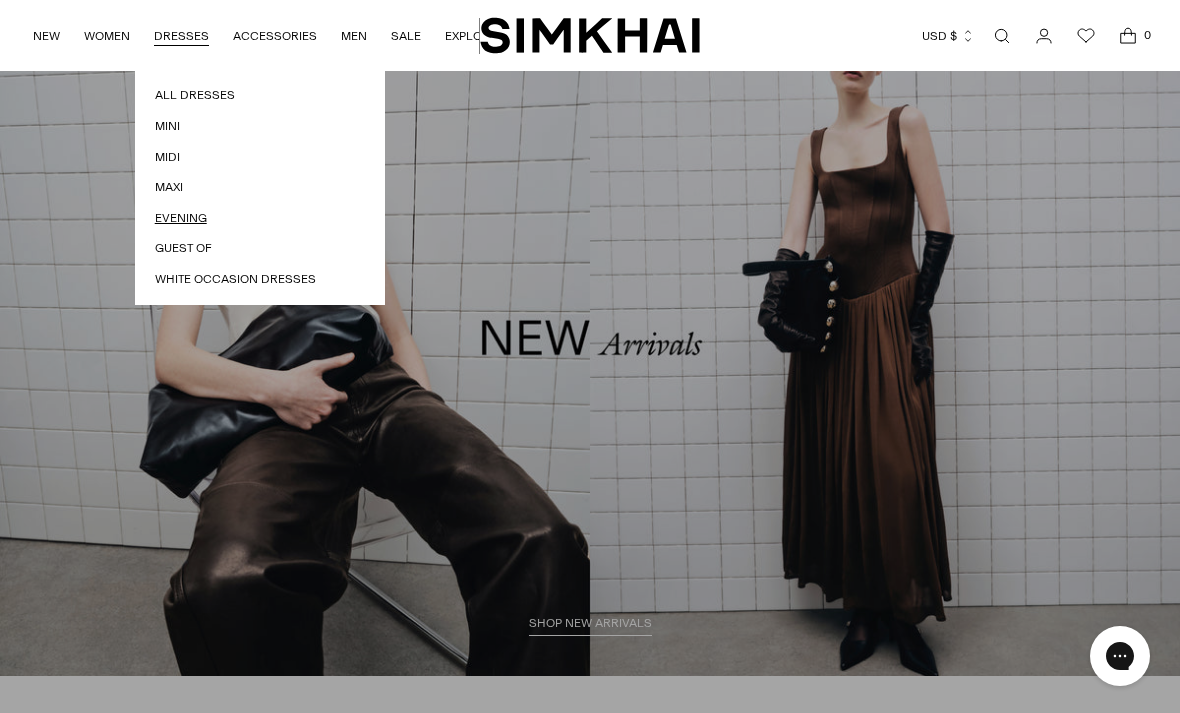 click on "Evening" at bounding box center (260, 218) 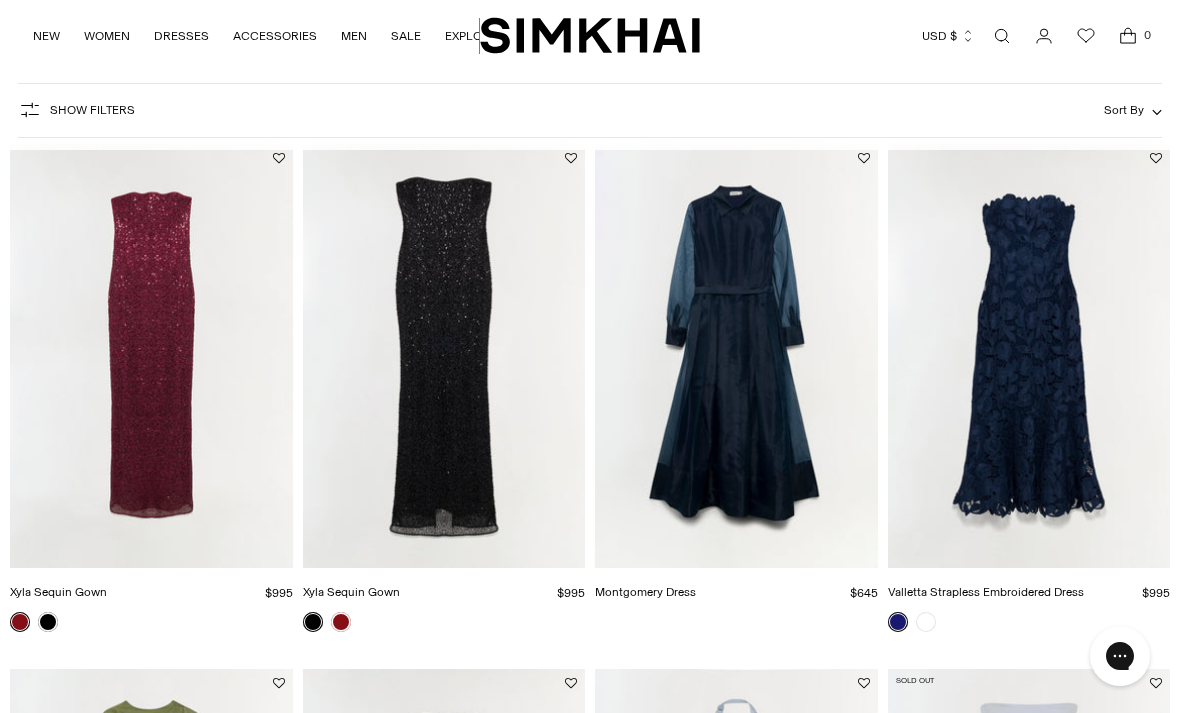 scroll, scrollTop: 0, scrollLeft: 0, axis: both 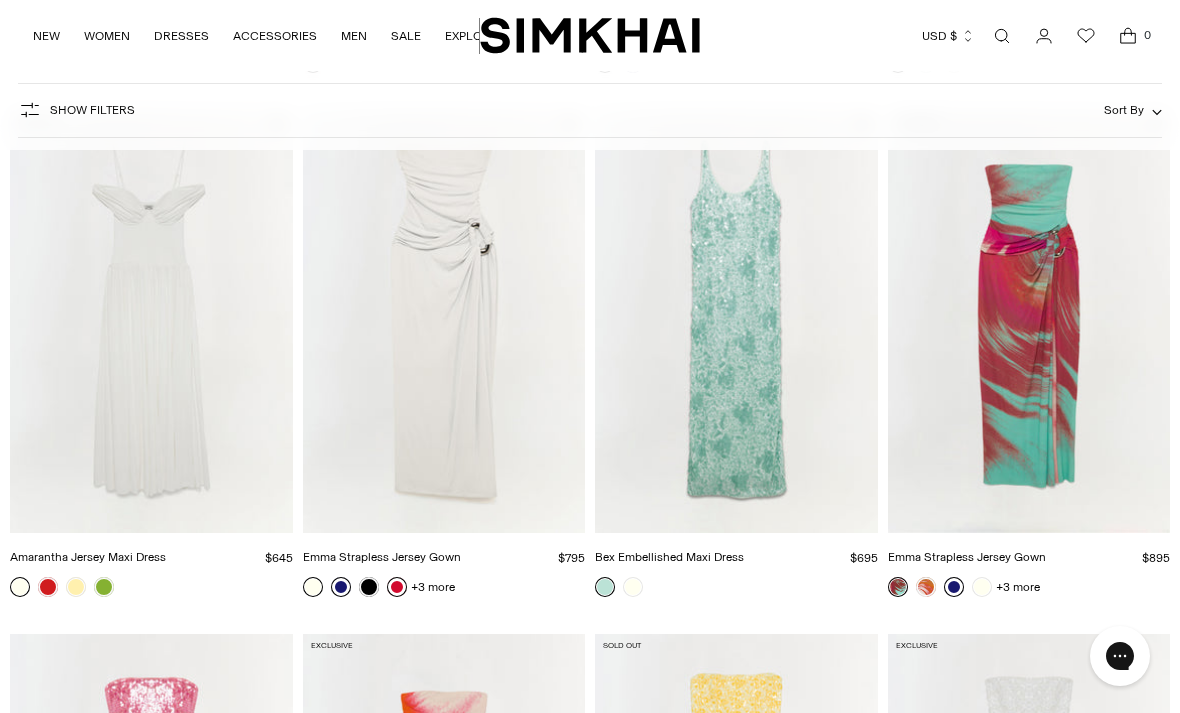 click at bounding box center (444, 322) 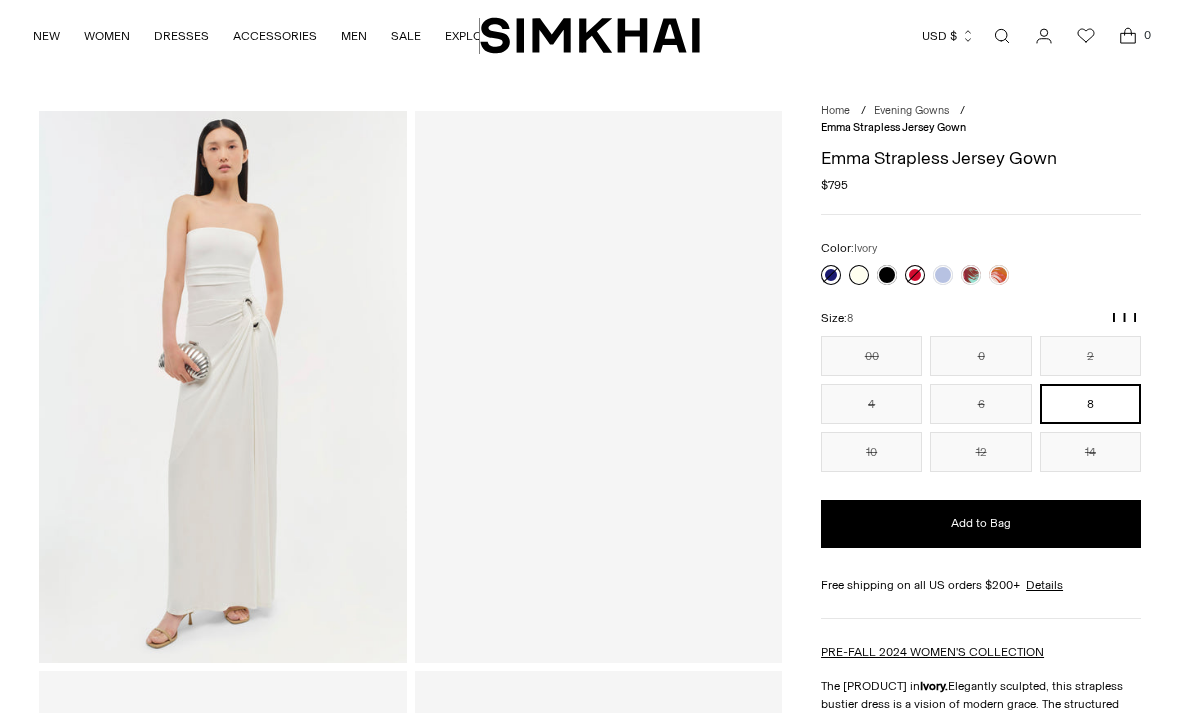scroll, scrollTop: 0, scrollLeft: 0, axis: both 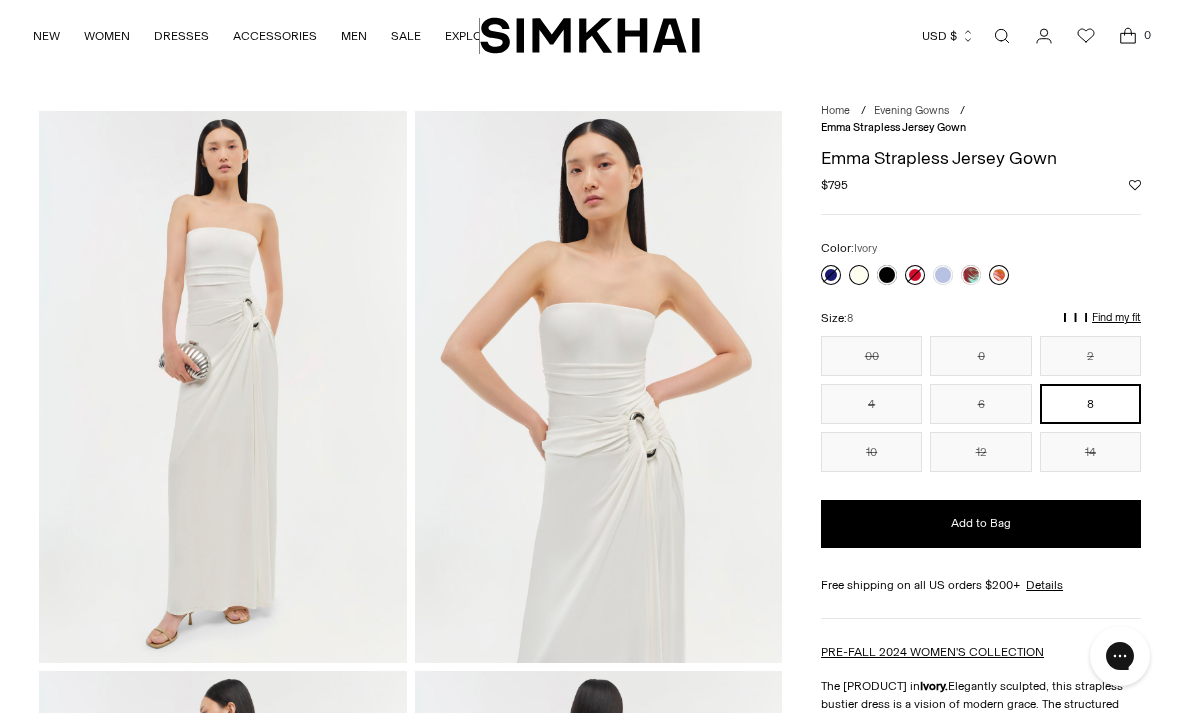 click at bounding box center (999, 275) 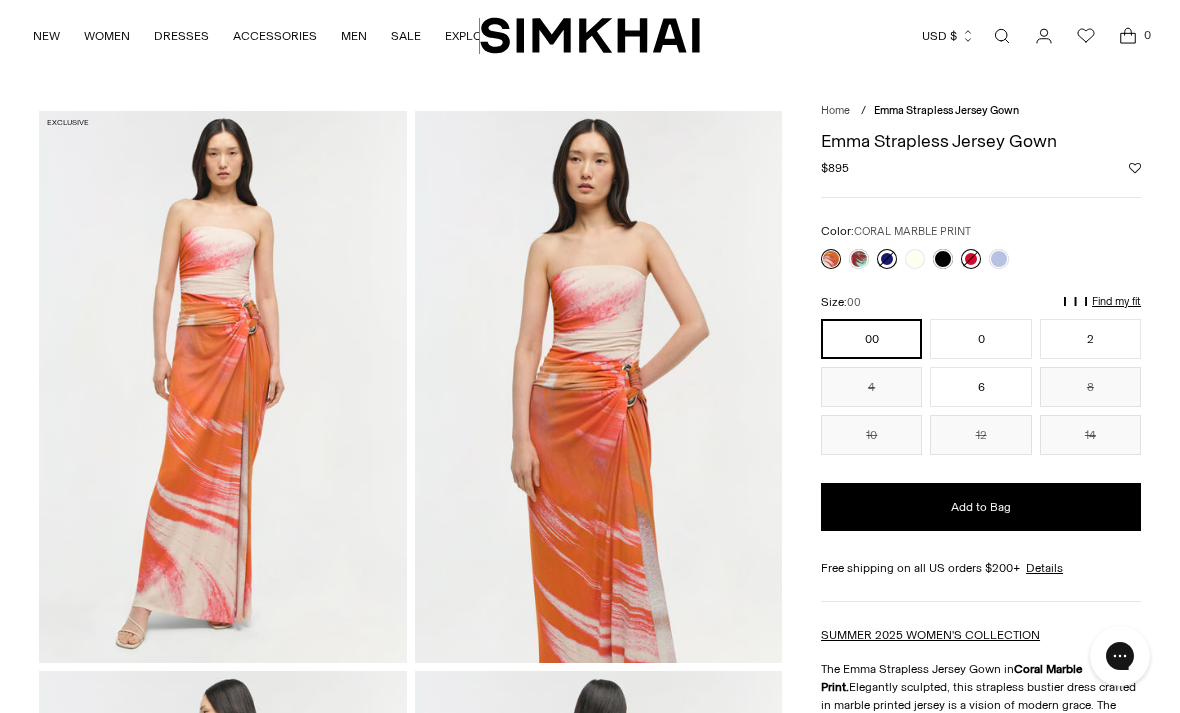 scroll, scrollTop: 0, scrollLeft: 0, axis: both 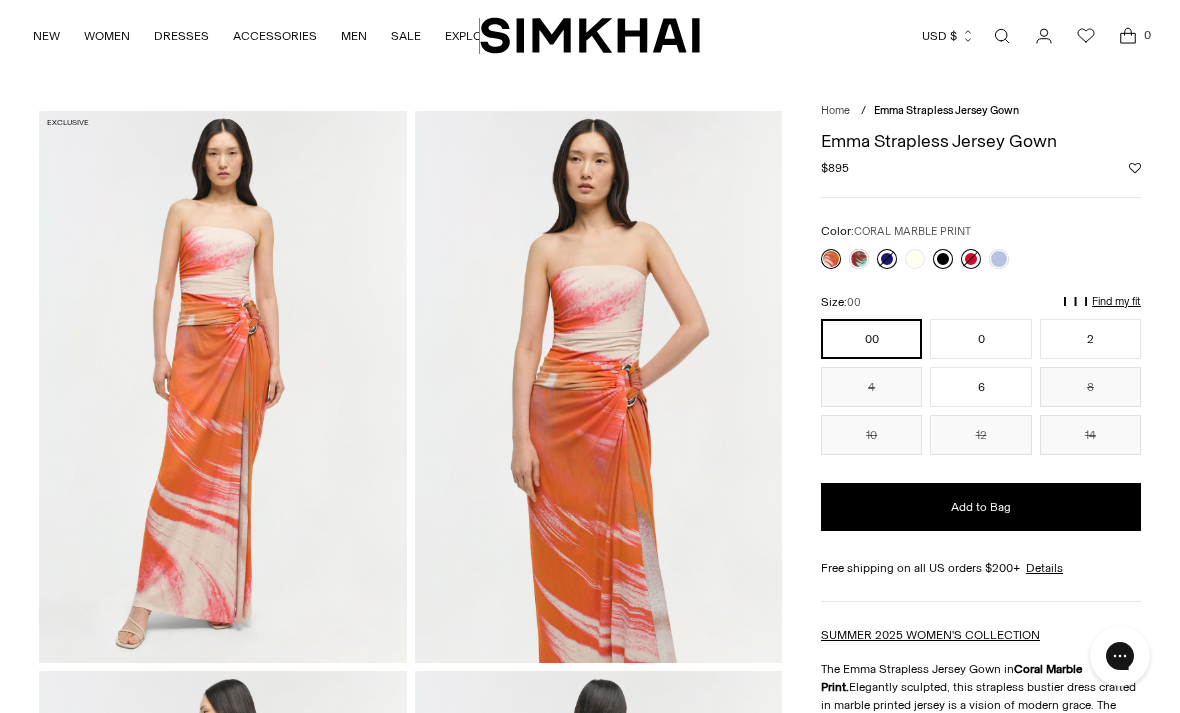 click at bounding box center (943, 259) 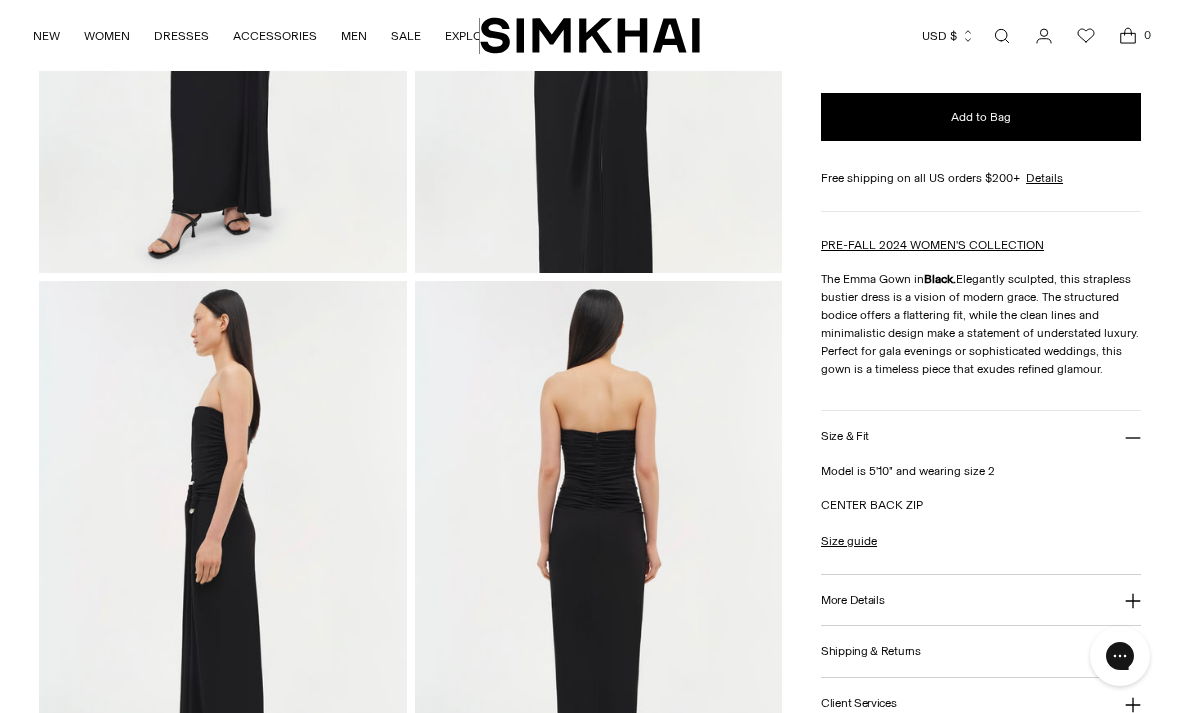 scroll, scrollTop: 410, scrollLeft: 0, axis: vertical 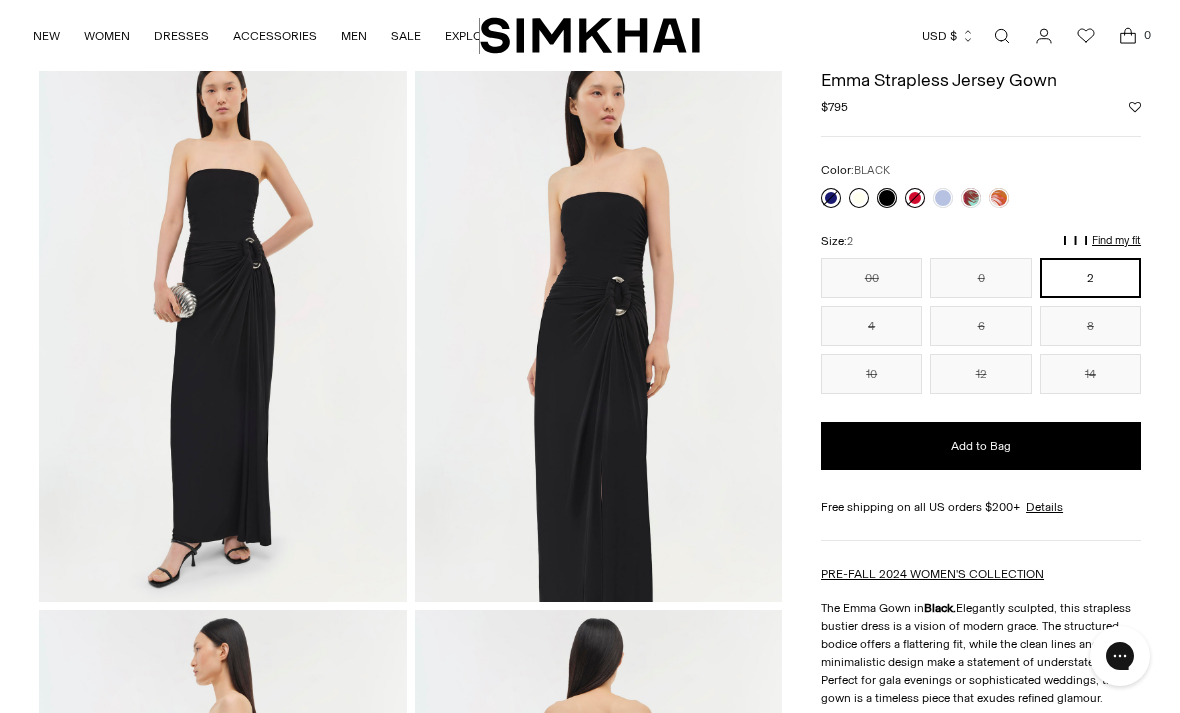 click at bounding box center [859, 198] 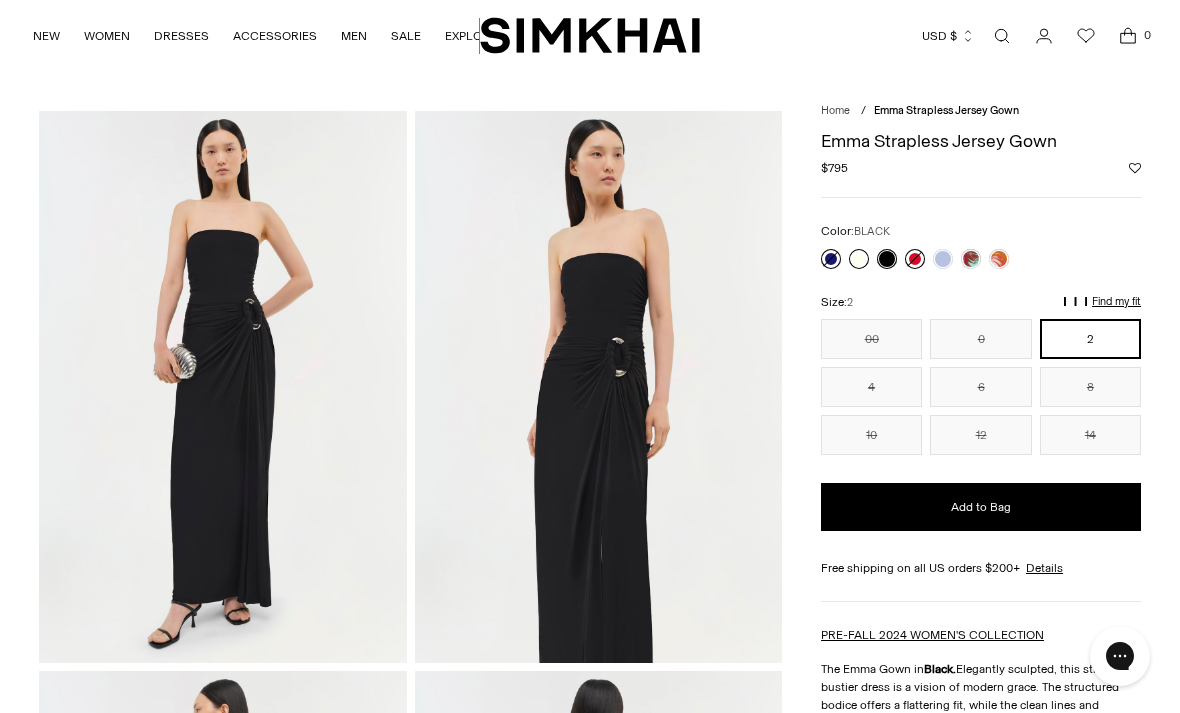 scroll, scrollTop: 125, scrollLeft: 0, axis: vertical 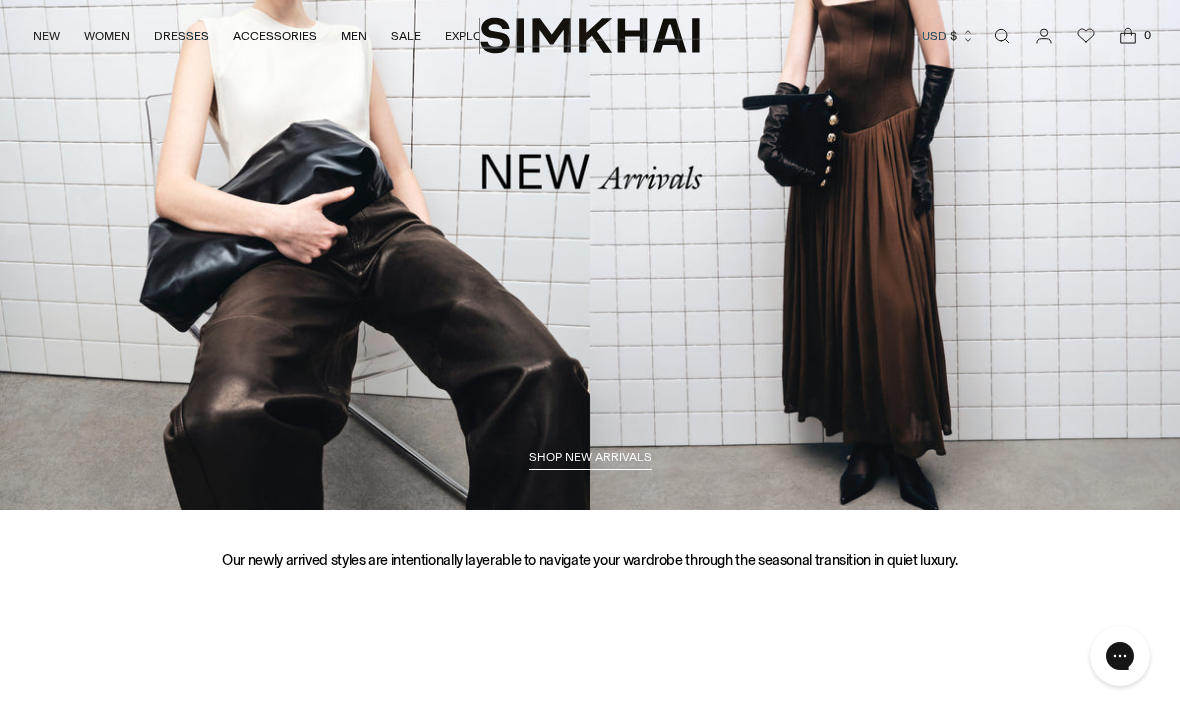 click on "SHOP NEW ARRIVALS" at bounding box center [590, 460] 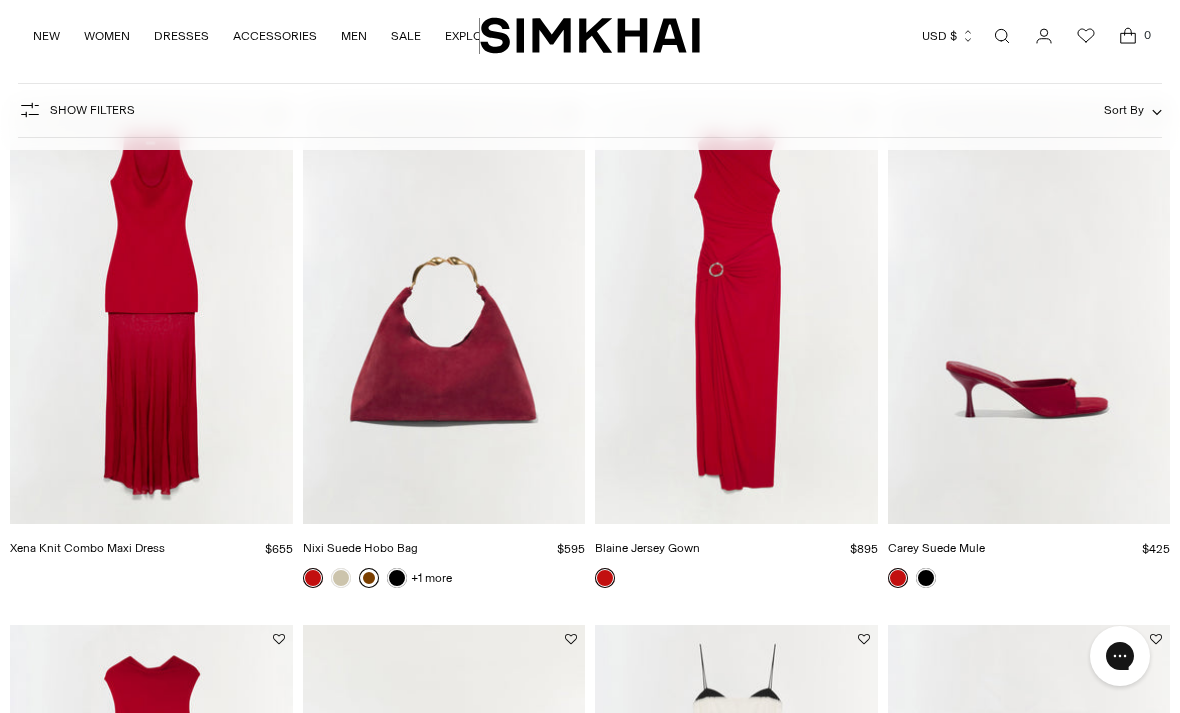scroll, scrollTop: 0, scrollLeft: 0, axis: both 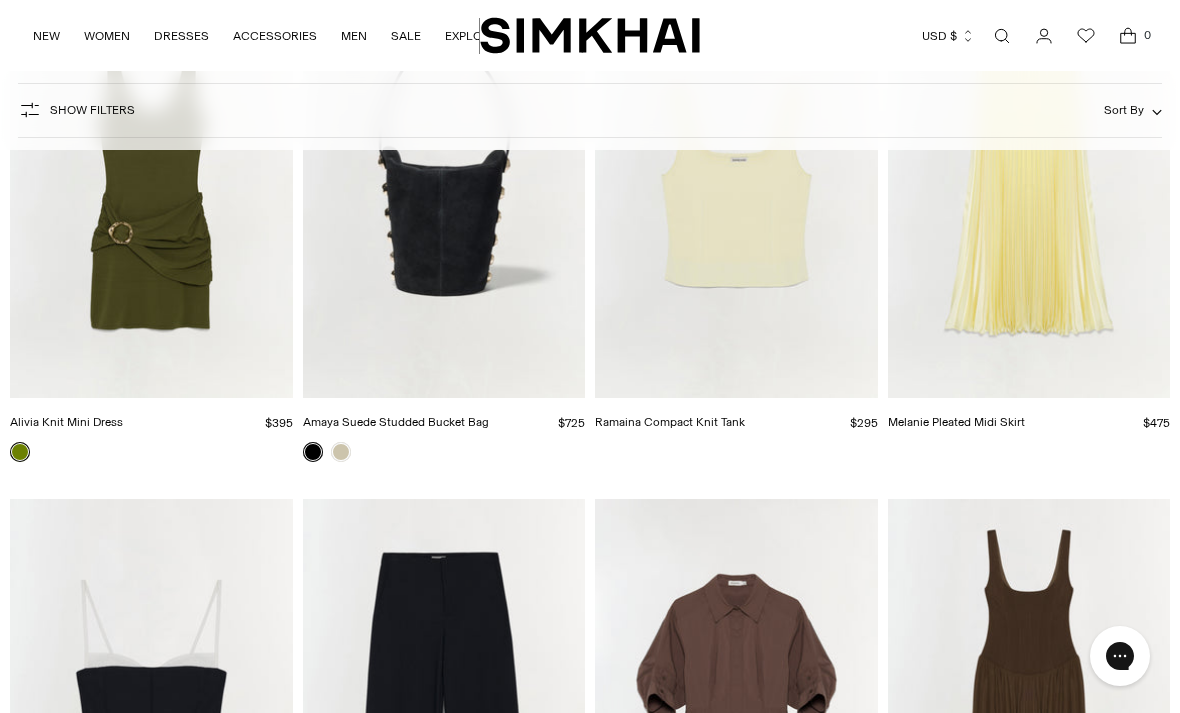 click on "Sort By" at bounding box center [1124, 110] 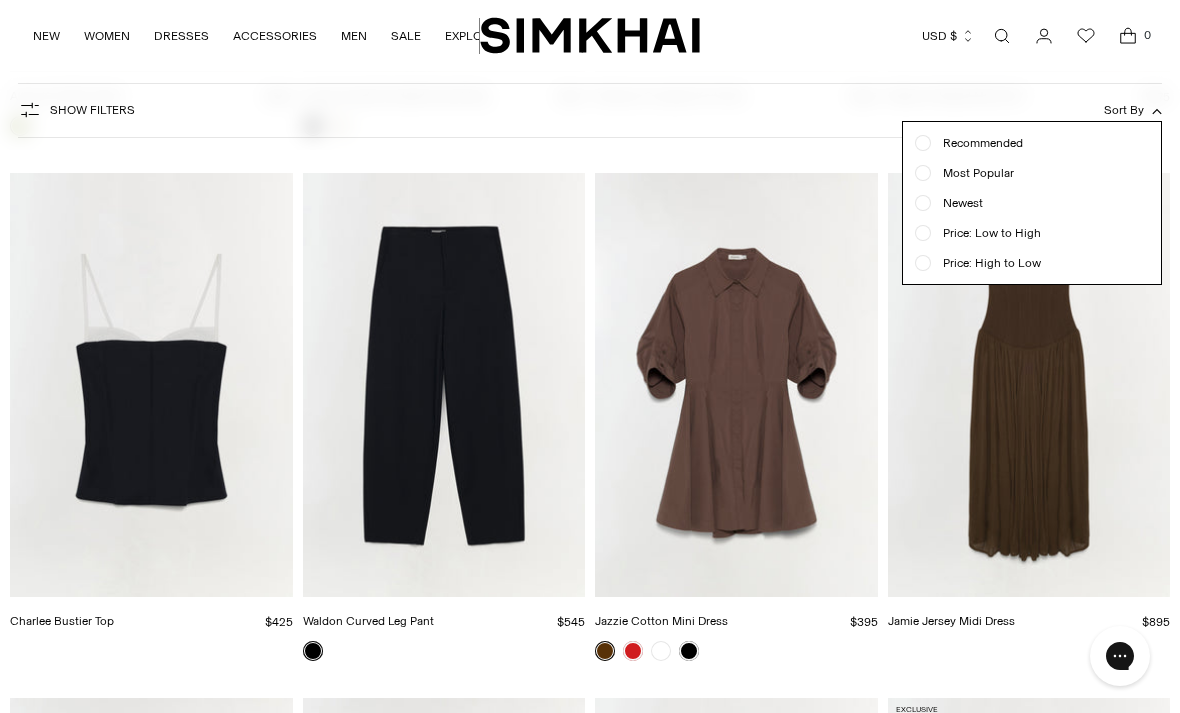 scroll, scrollTop: 4401, scrollLeft: 0, axis: vertical 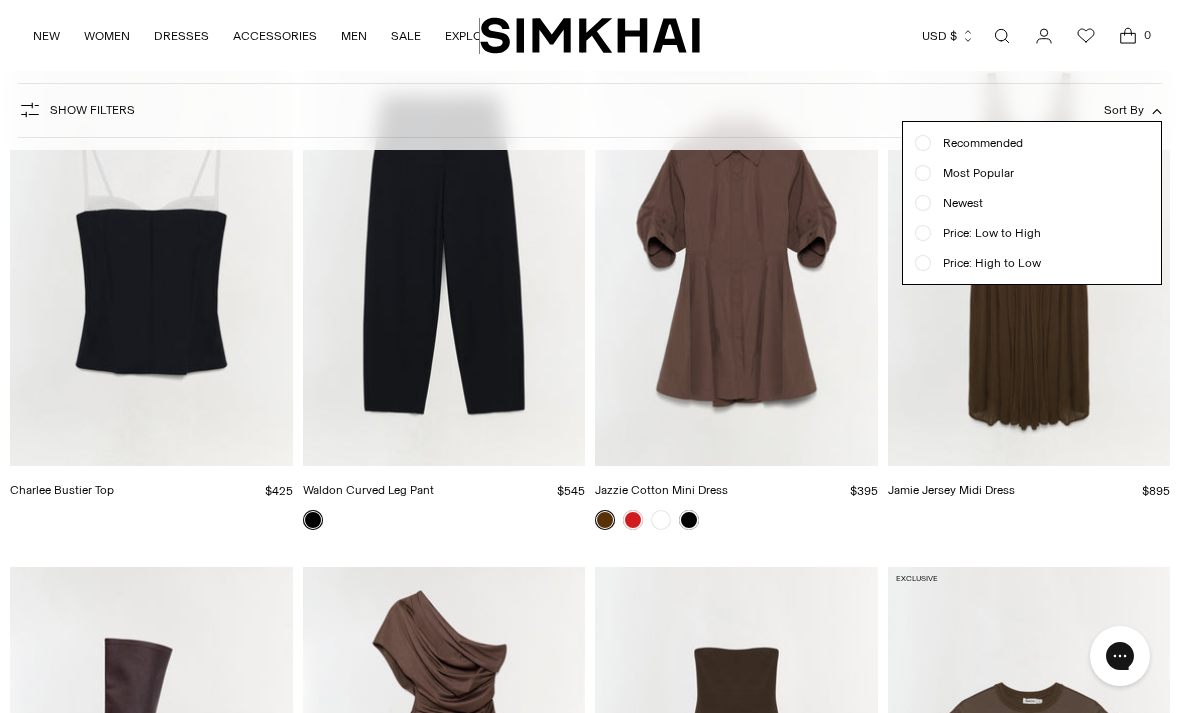 click at bounding box center (590, 356) 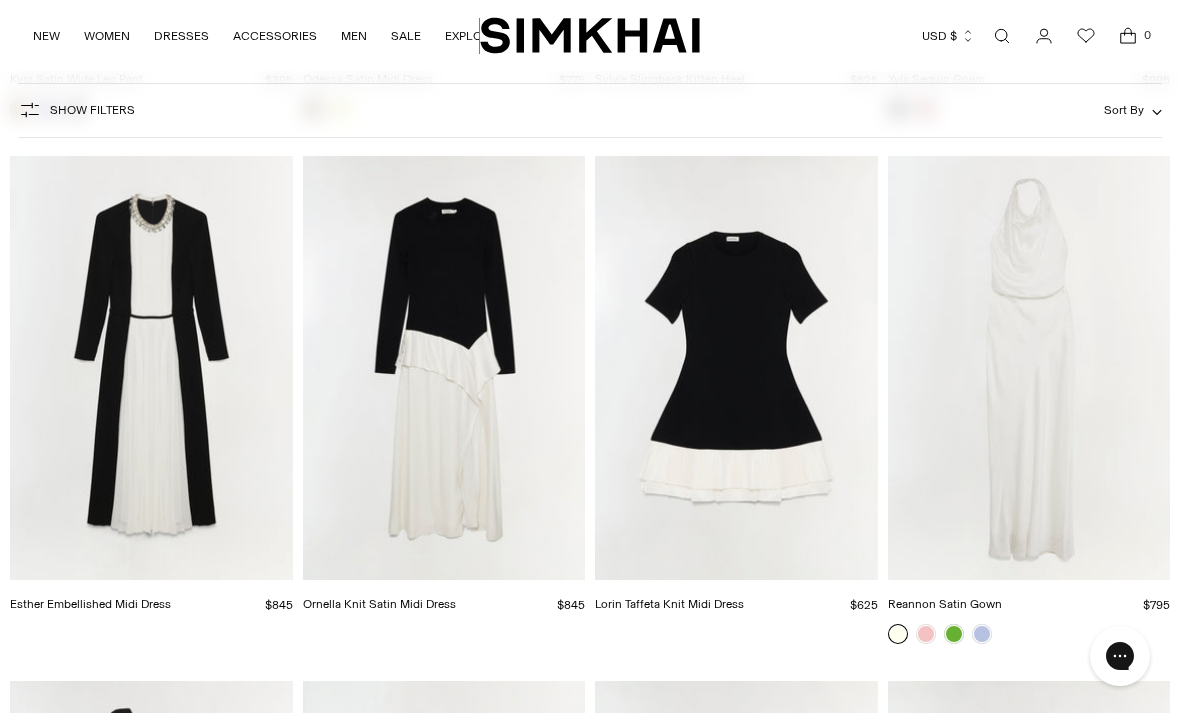 scroll, scrollTop: 5862, scrollLeft: 0, axis: vertical 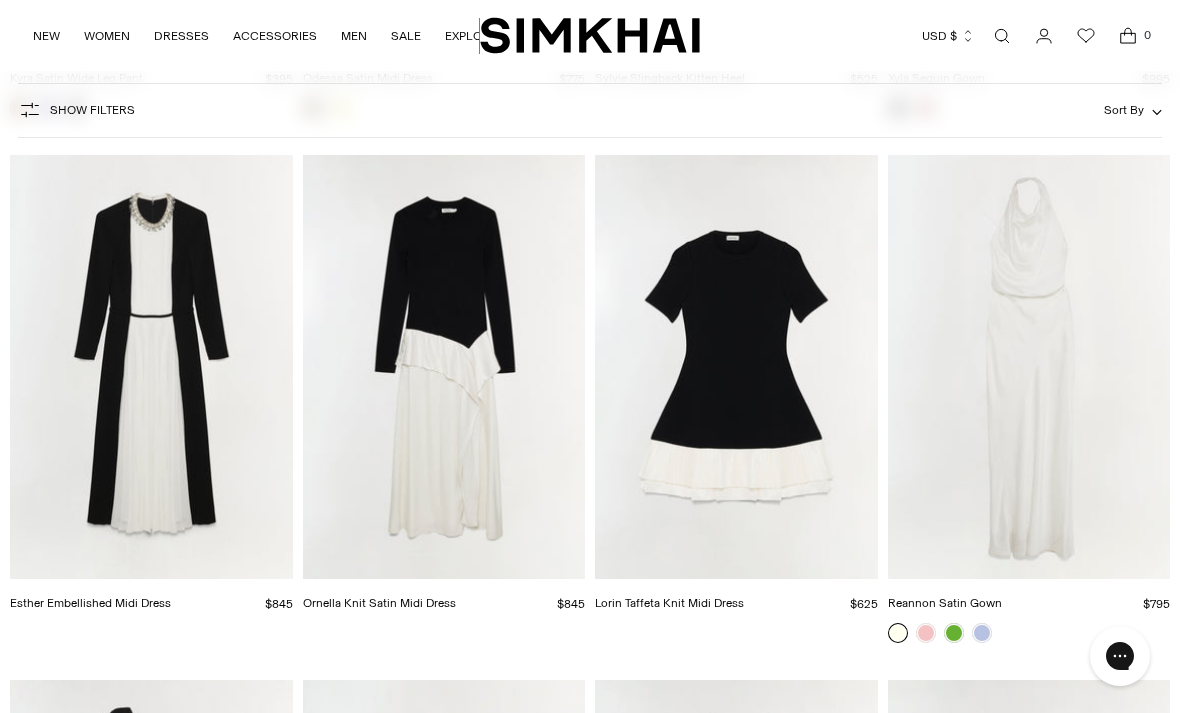 click at bounding box center (1029, 367) 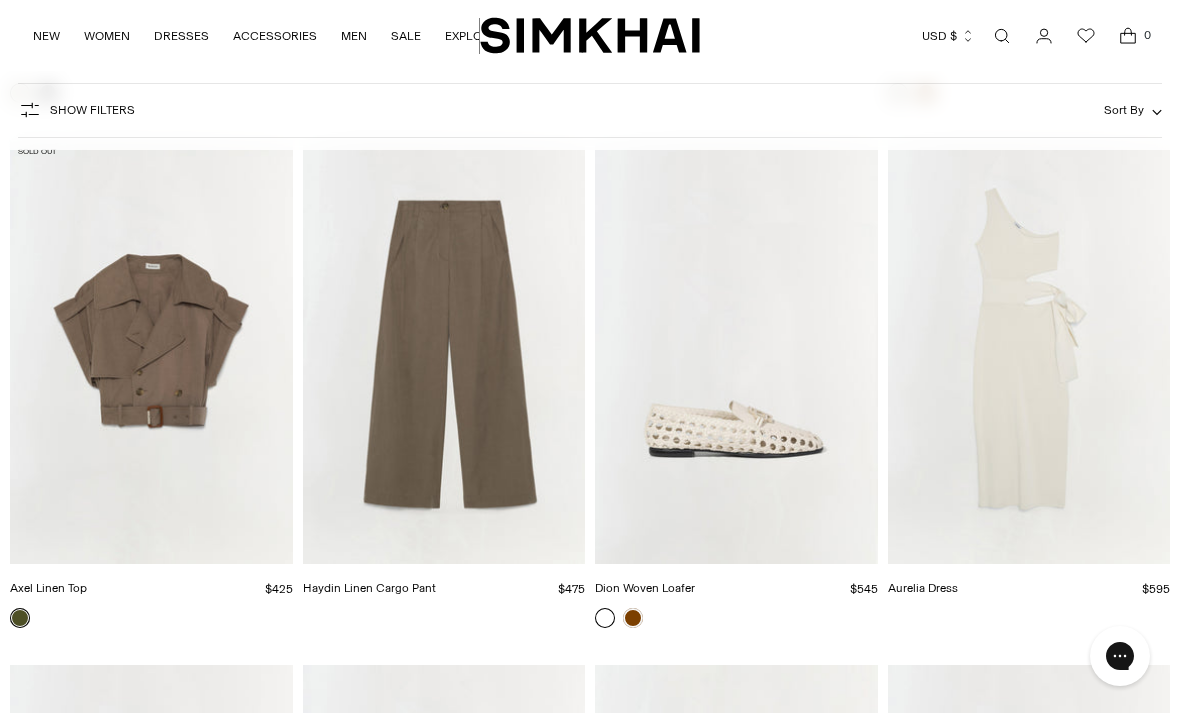 scroll, scrollTop: 19981, scrollLeft: 0, axis: vertical 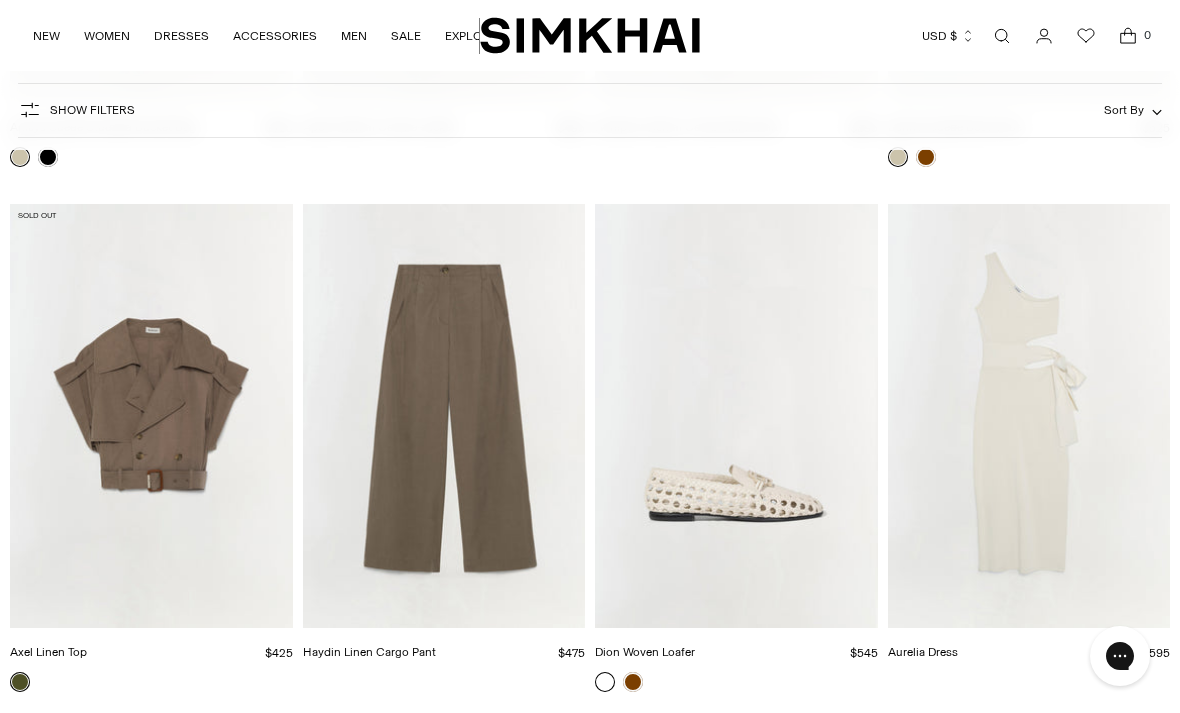 click at bounding box center (1002, 36) 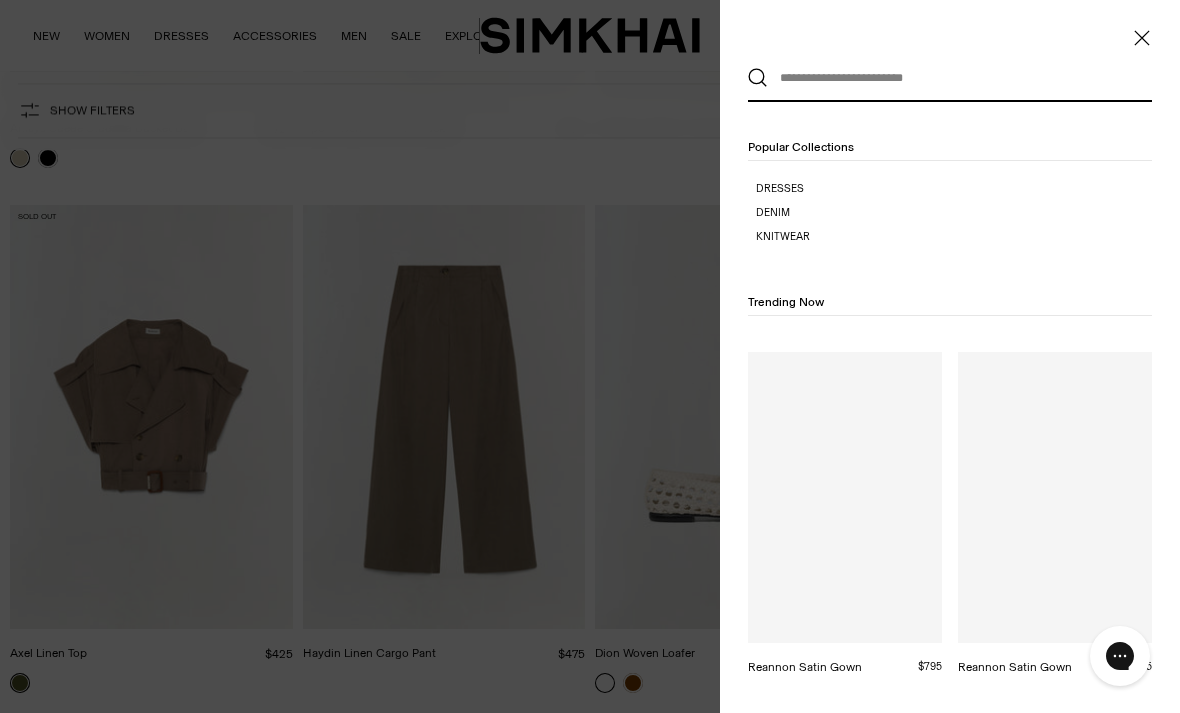 scroll, scrollTop: 0, scrollLeft: 0, axis: both 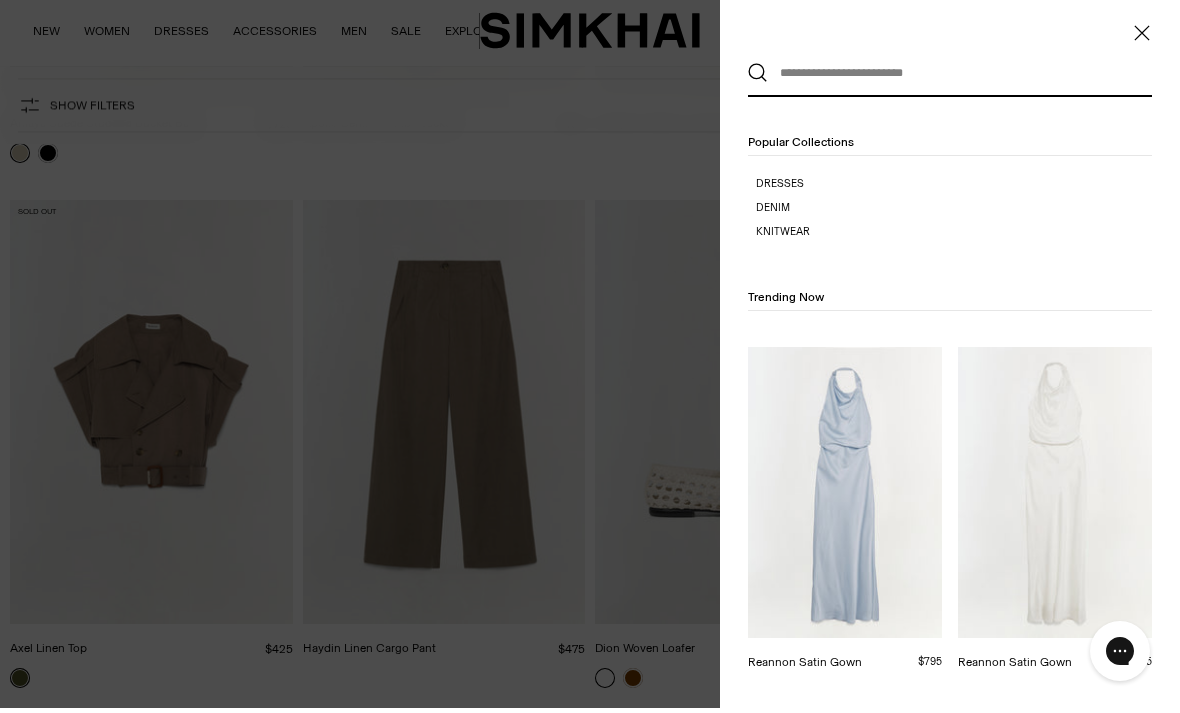 click at bounding box center (945, 78) 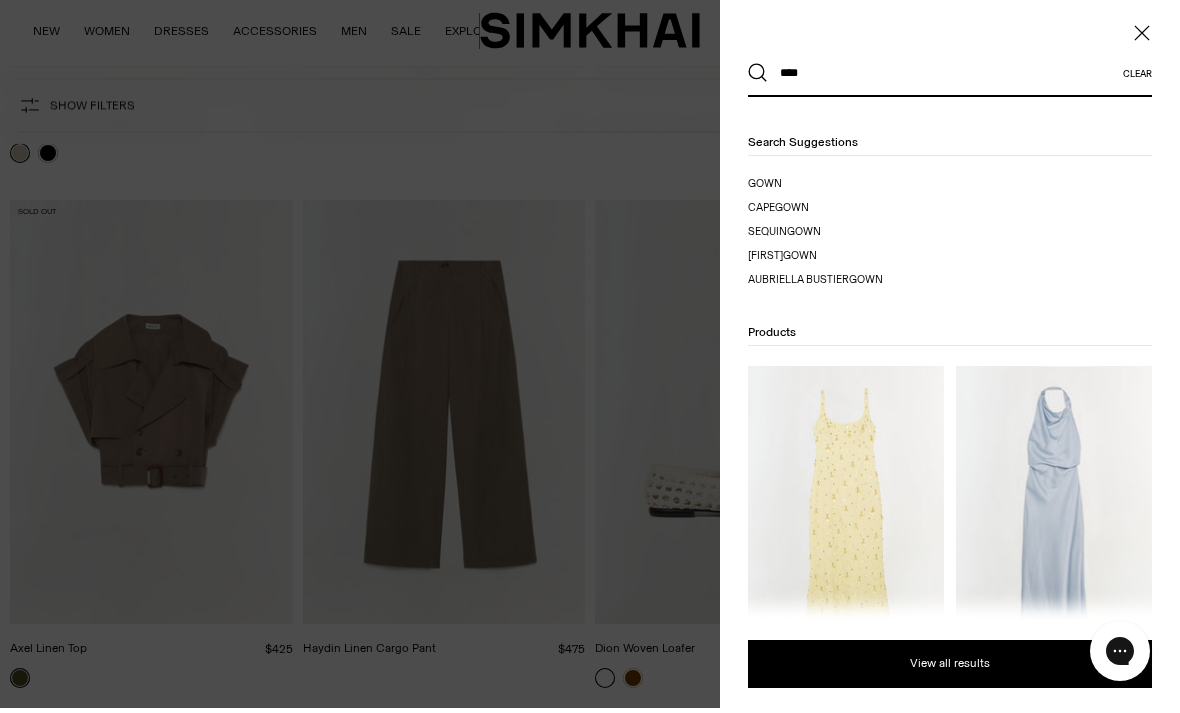 type on "****" 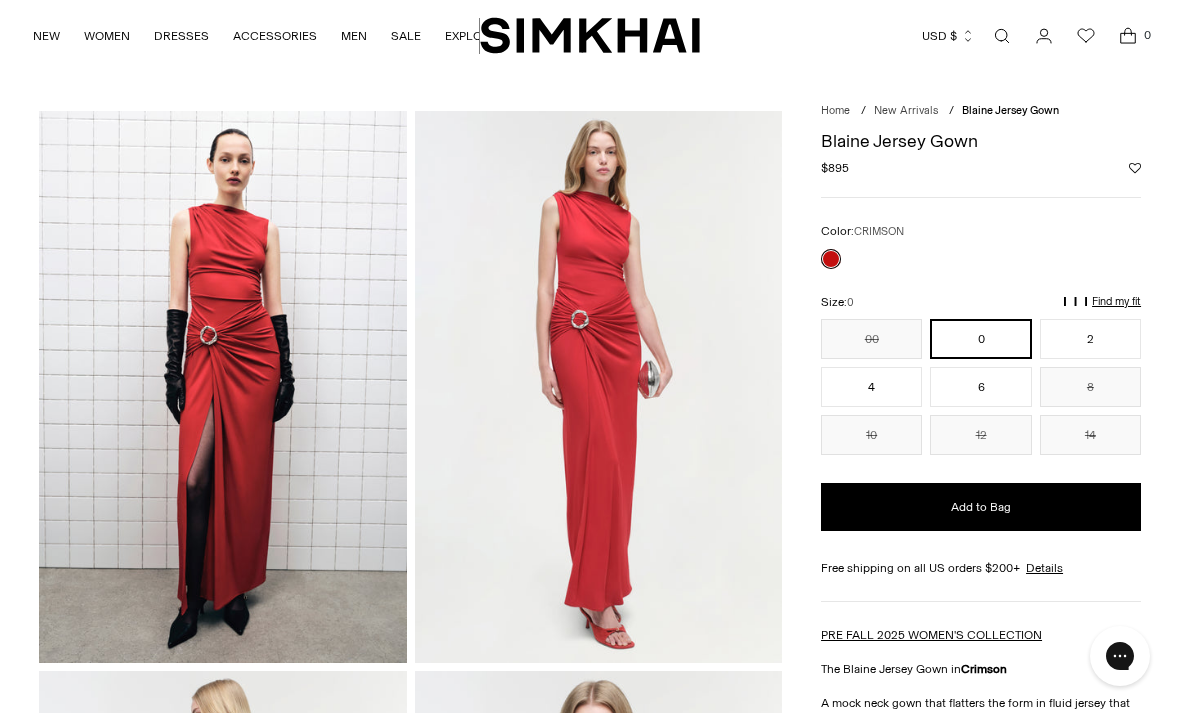 scroll, scrollTop: 0, scrollLeft: 0, axis: both 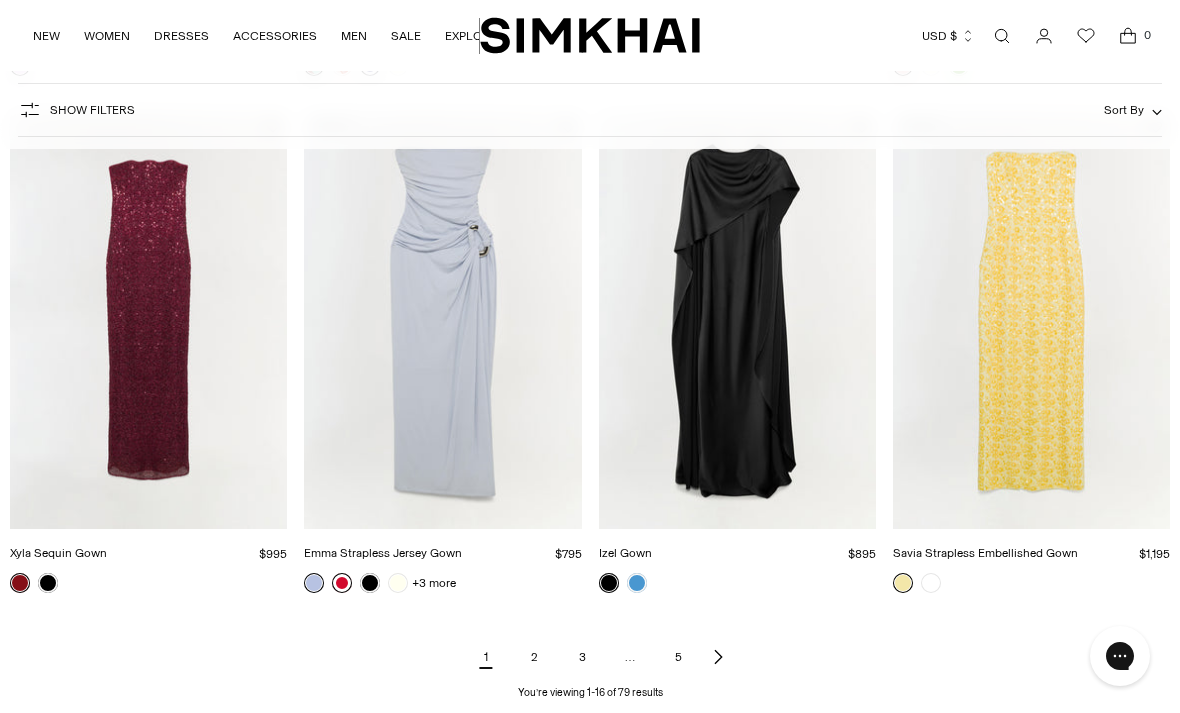 click on "2" at bounding box center [534, 657] 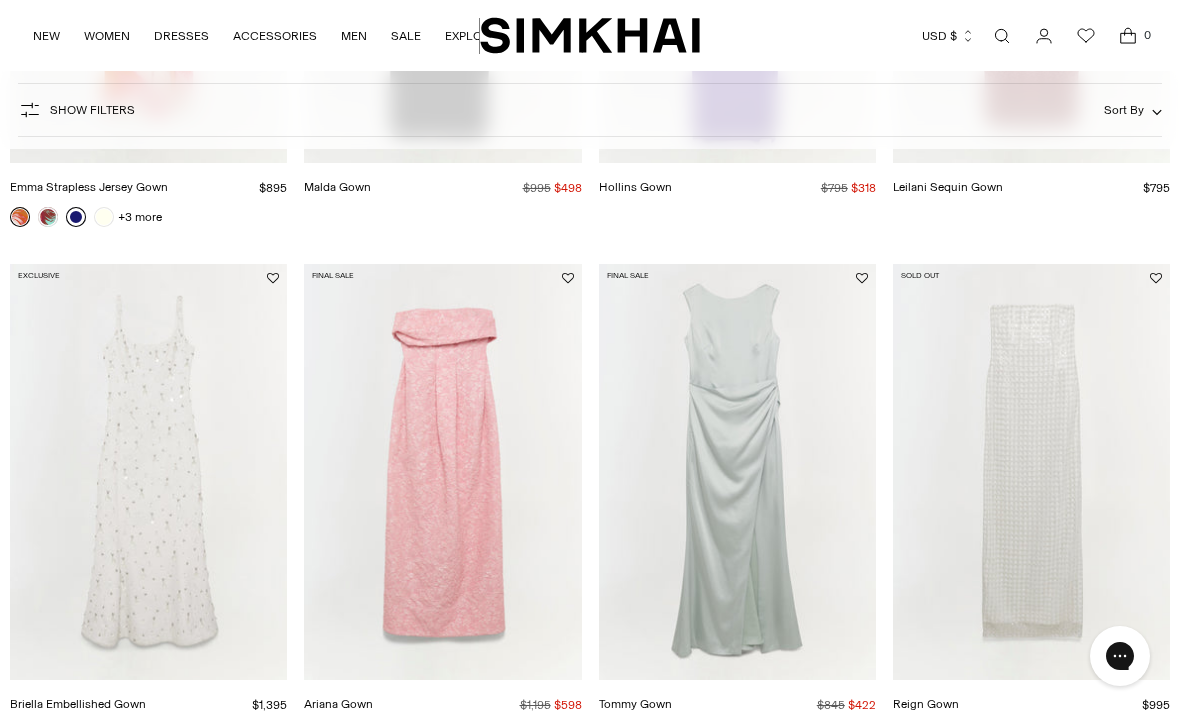 scroll, scrollTop: 688, scrollLeft: 0, axis: vertical 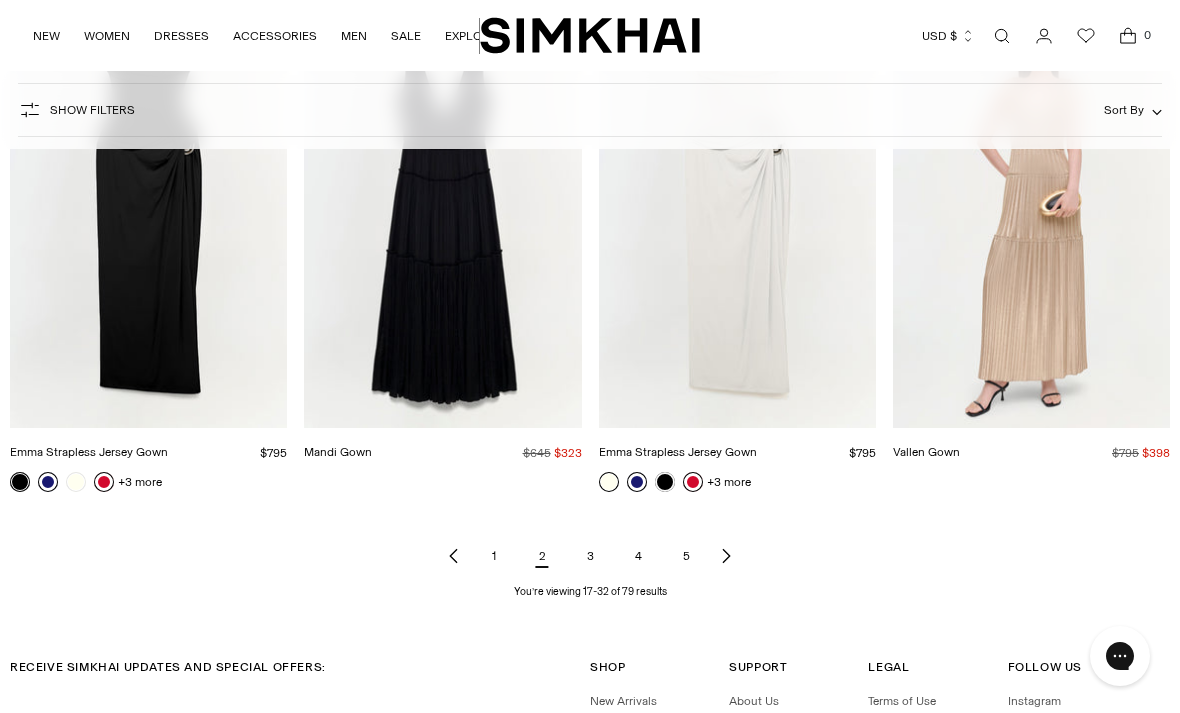 click 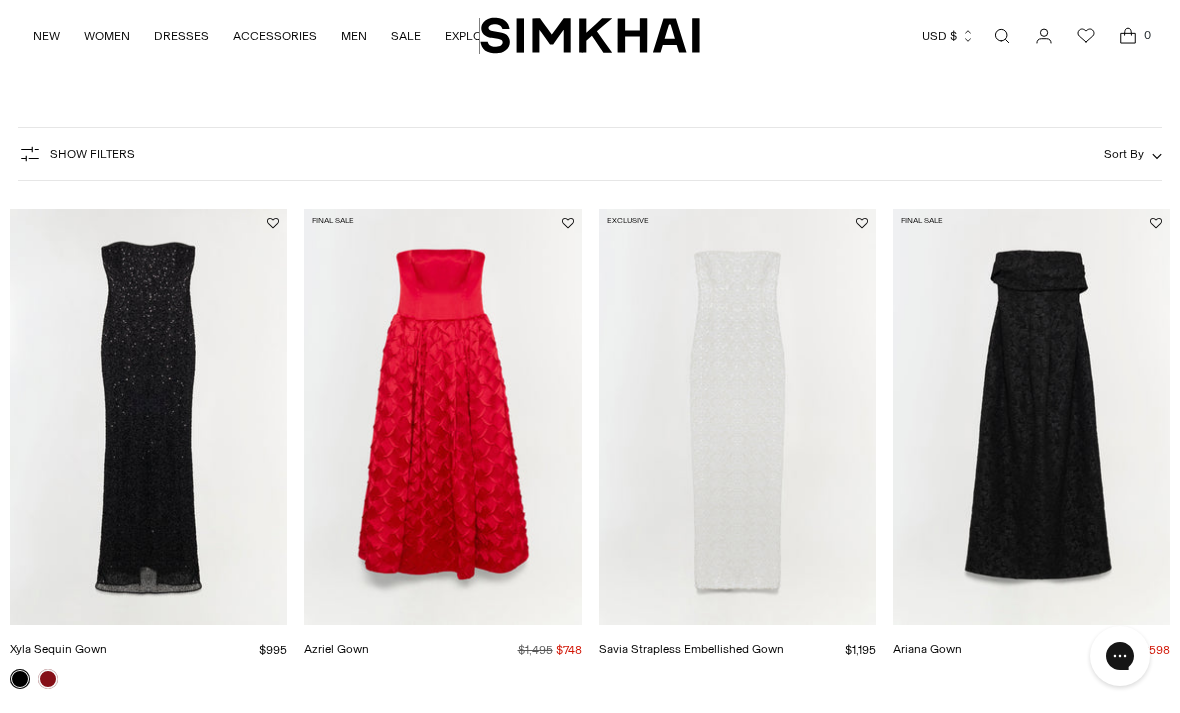 scroll, scrollTop: 0, scrollLeft: 0, axis: both 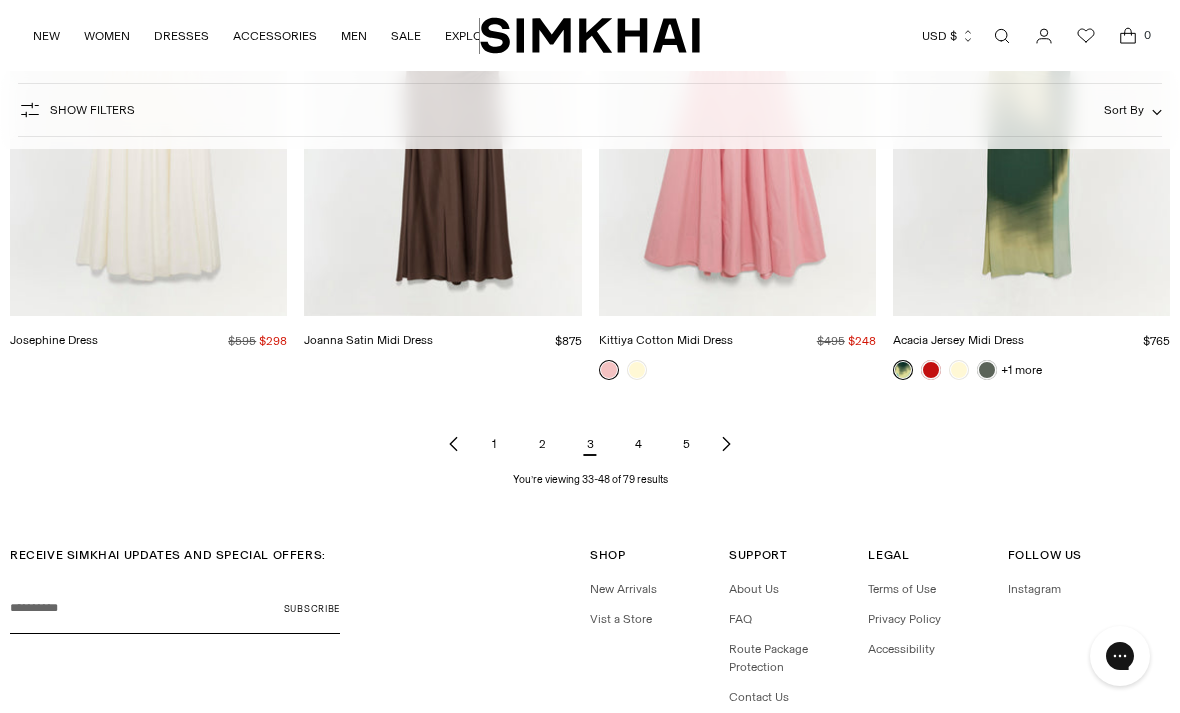 click on "4" at bounding box center [638, 444] 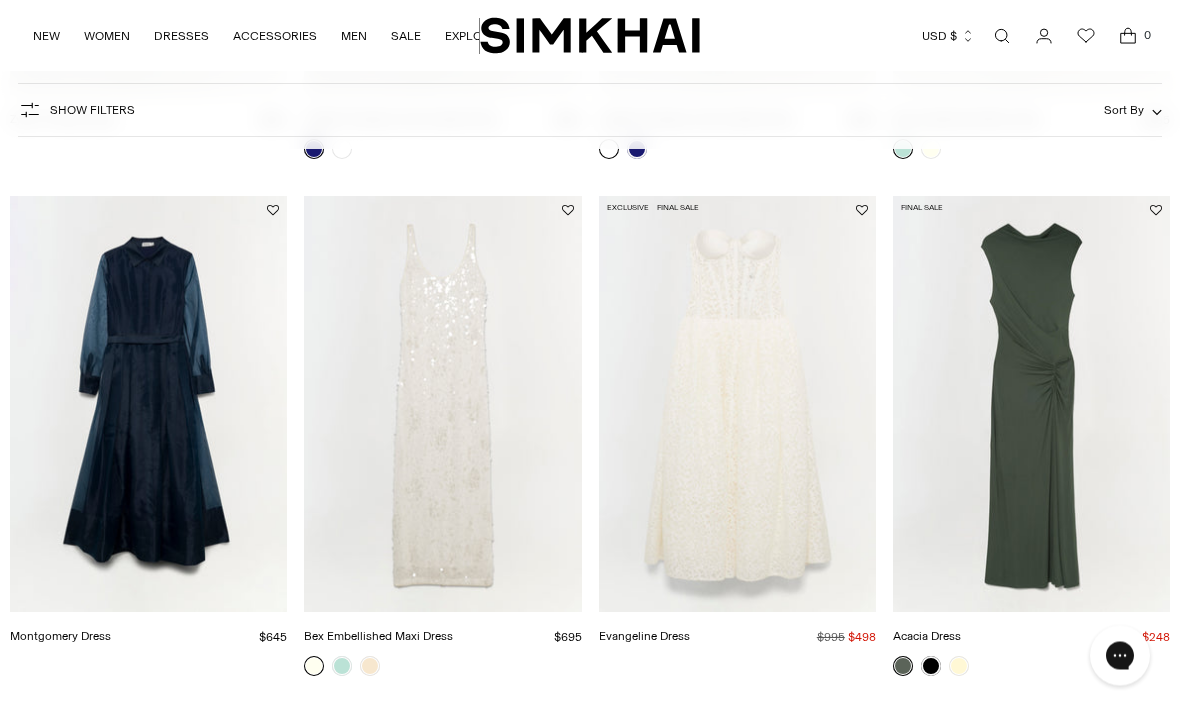 scroll, scrollTop: 1172, scrollLeft: 0, axis: vertical 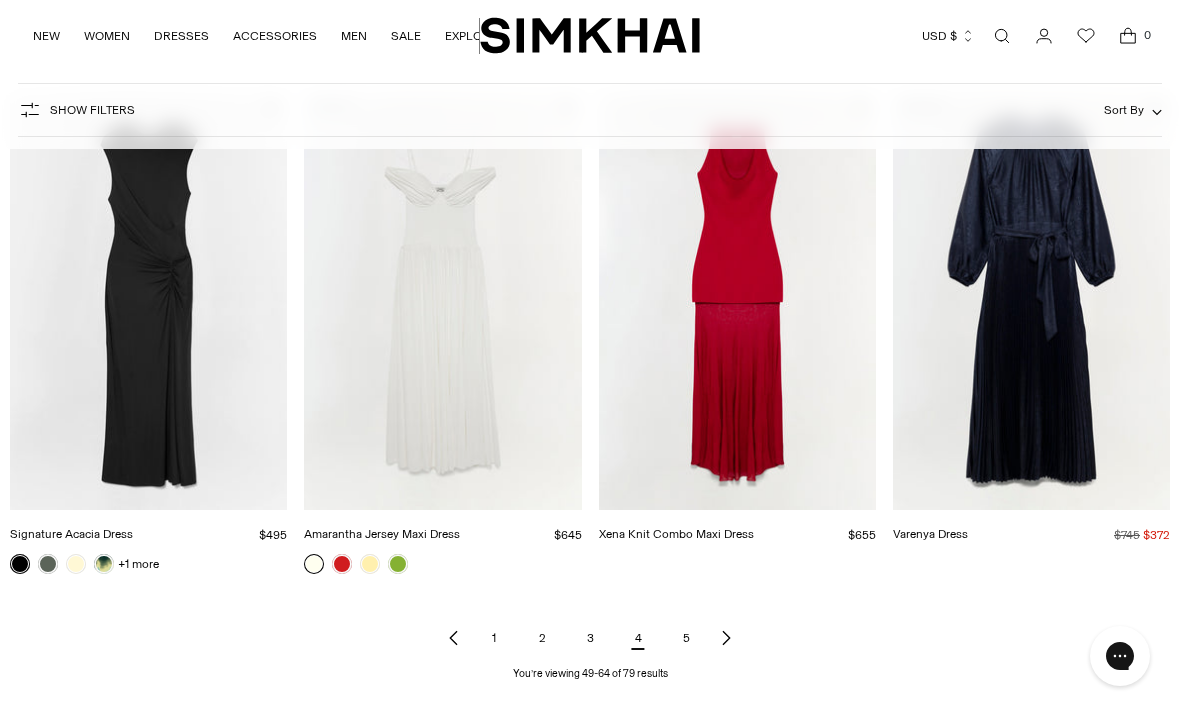 click at bounding box center [148, 302] 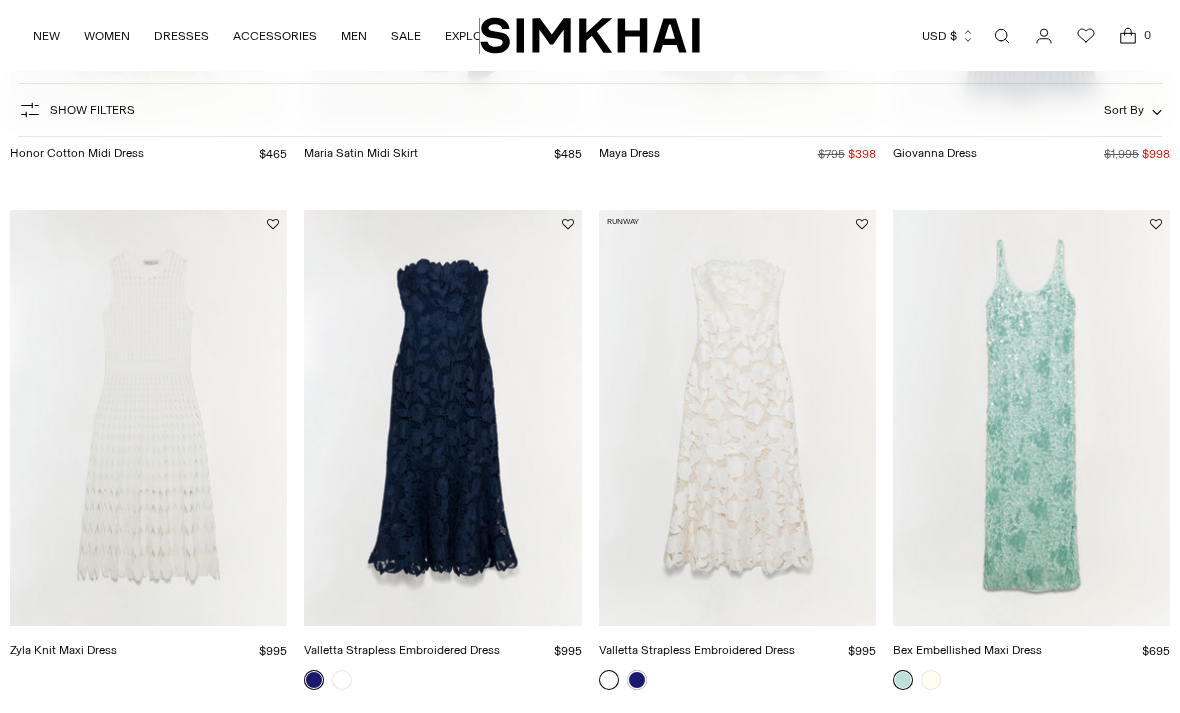 scroll, scrollTop: 0, scrollLeft: 0, axis: both 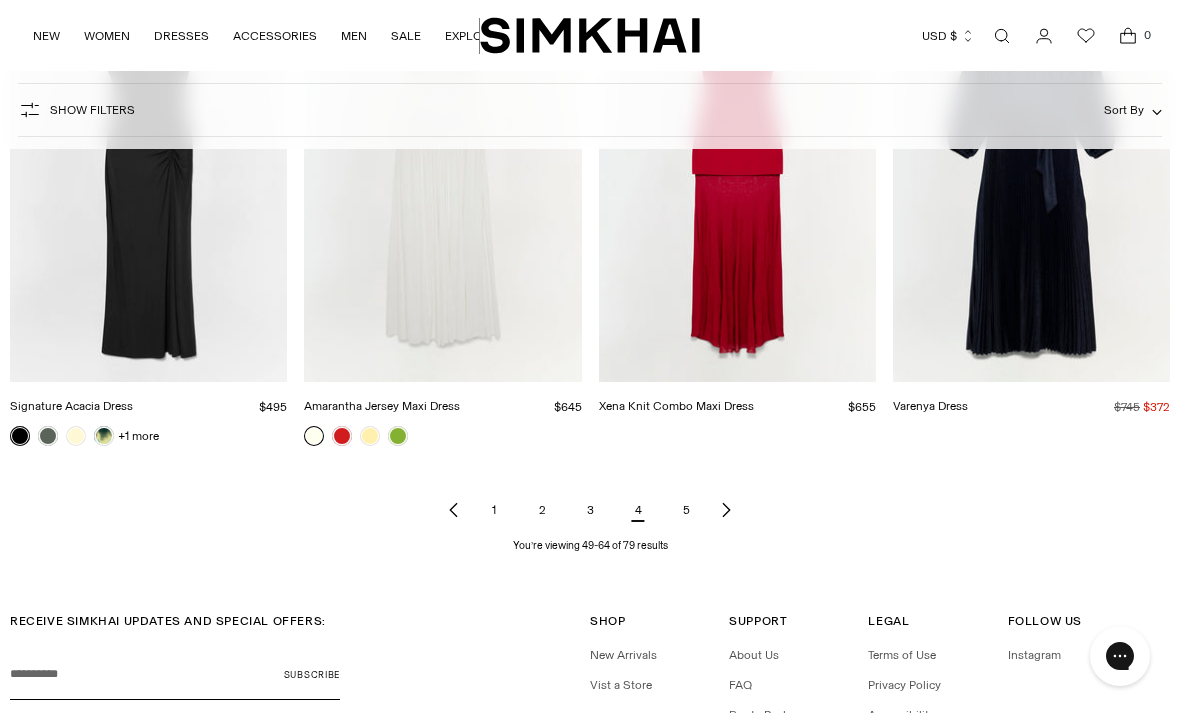 click 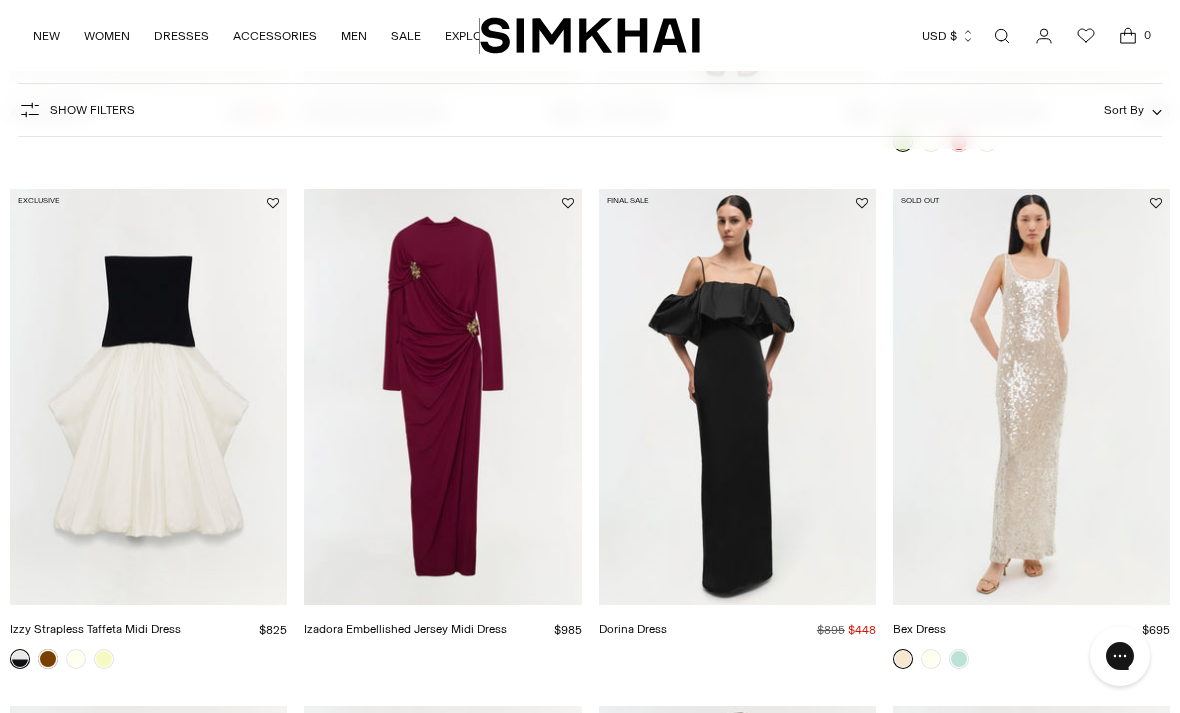scroll, scrollTop: 0, scrollLeft: 0, axis: both 